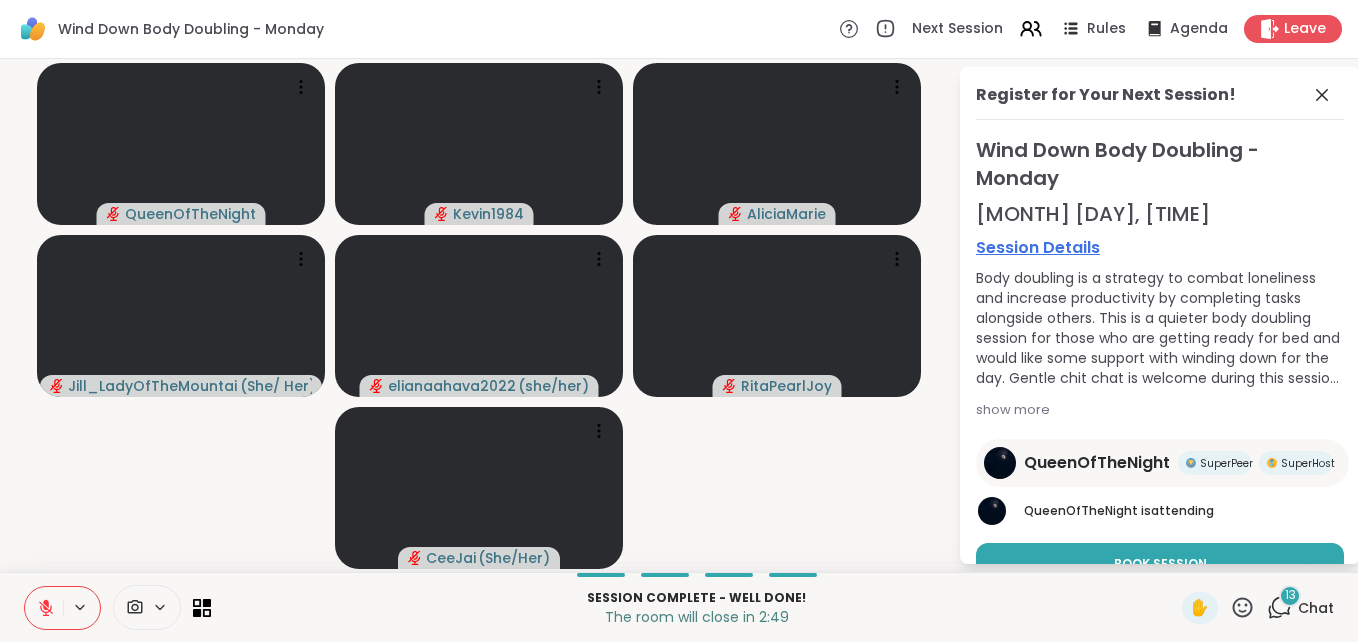 scroll, scrollTop: 0, scrollLeft: 0, axis: both 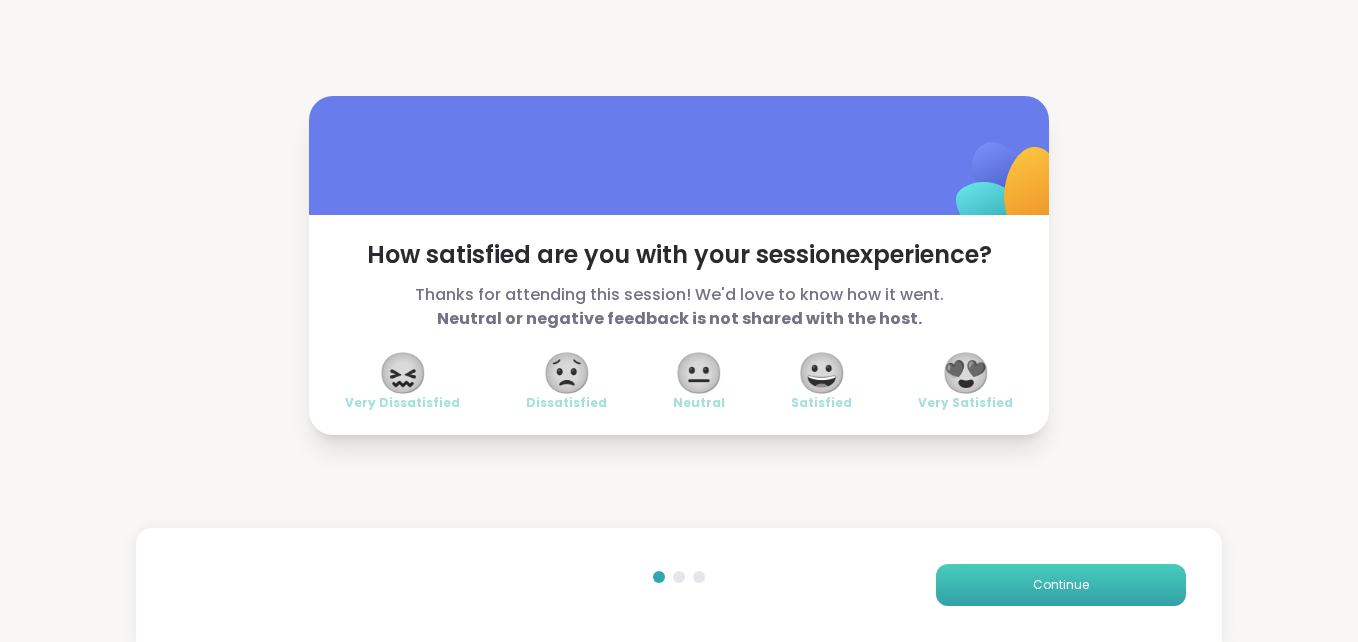 click on "Continue" at bounding box center [1061, 585] 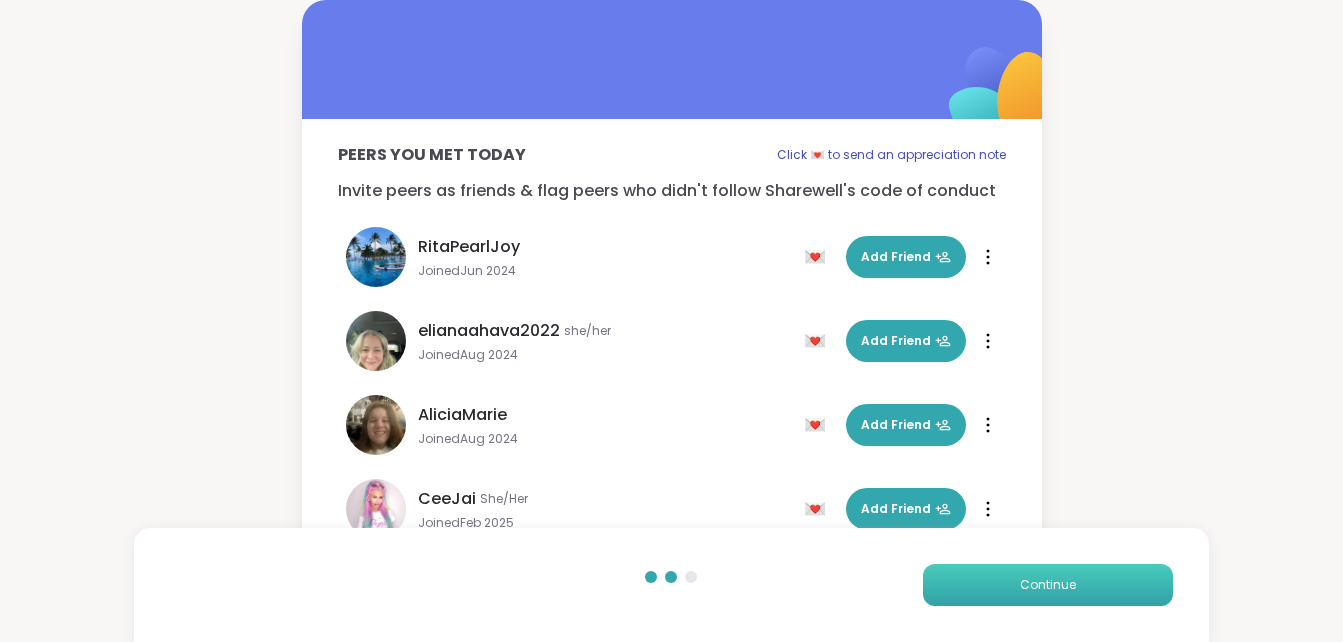 click on "Continue" at bounding box center (1048, 585) 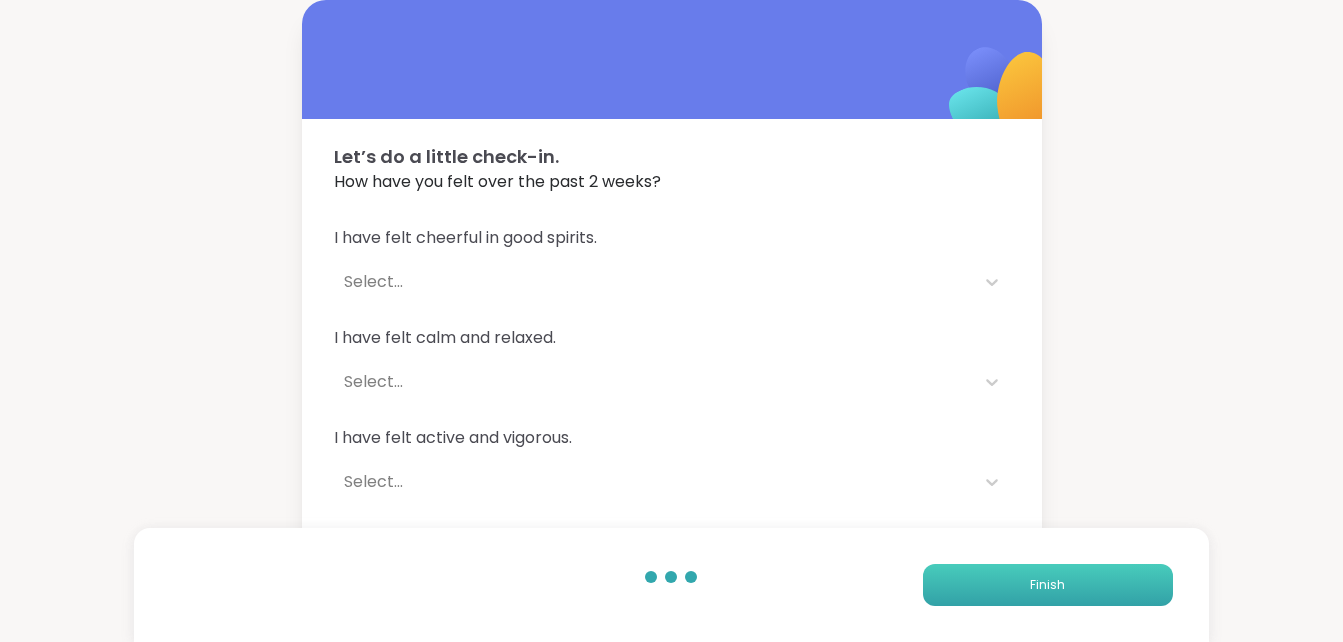 click on "Finish" at bounding box center (1048, 585) 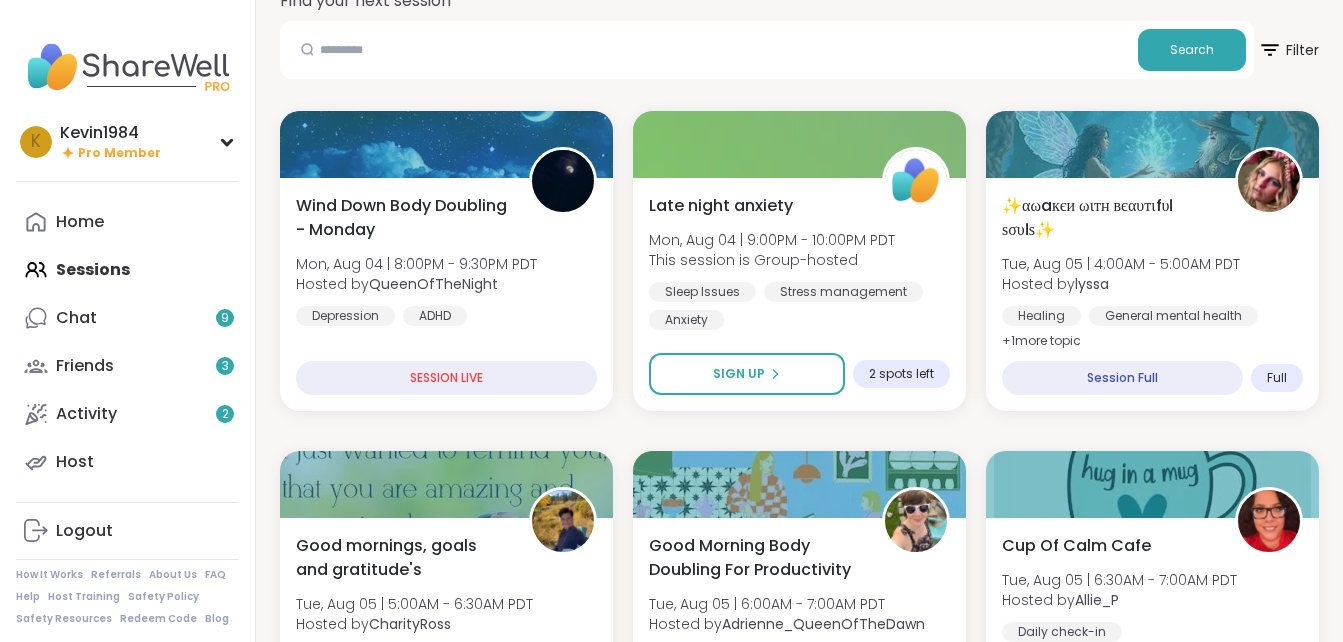 scroll, scrollTop: 200, scrollLeft: 0, axis: vertical 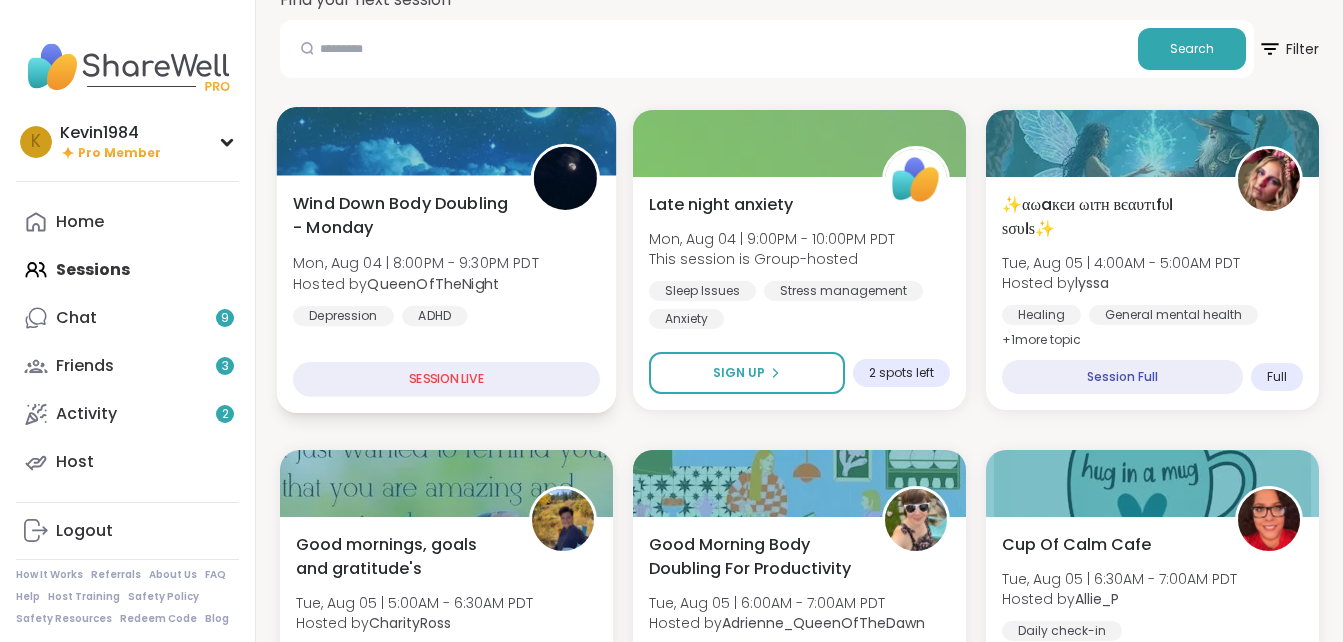 click on "Body doubling" at bounding box center [355, 344] 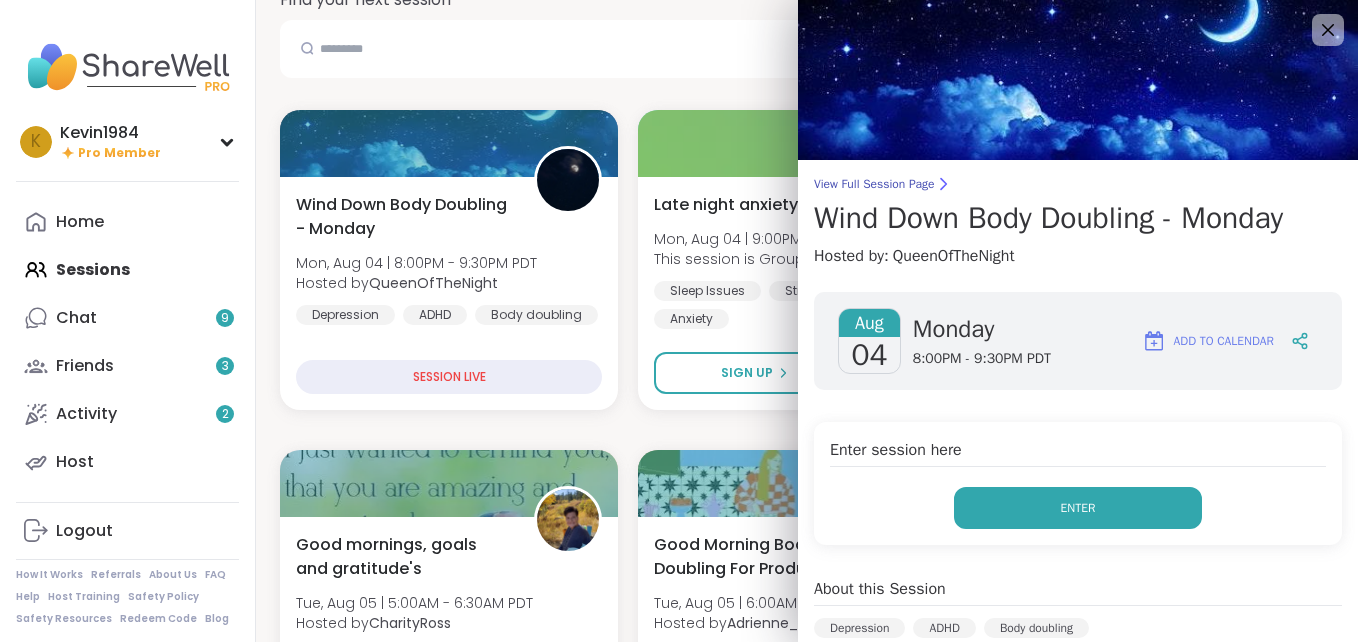 click on "Enter" at bounding box center [1078, 508] 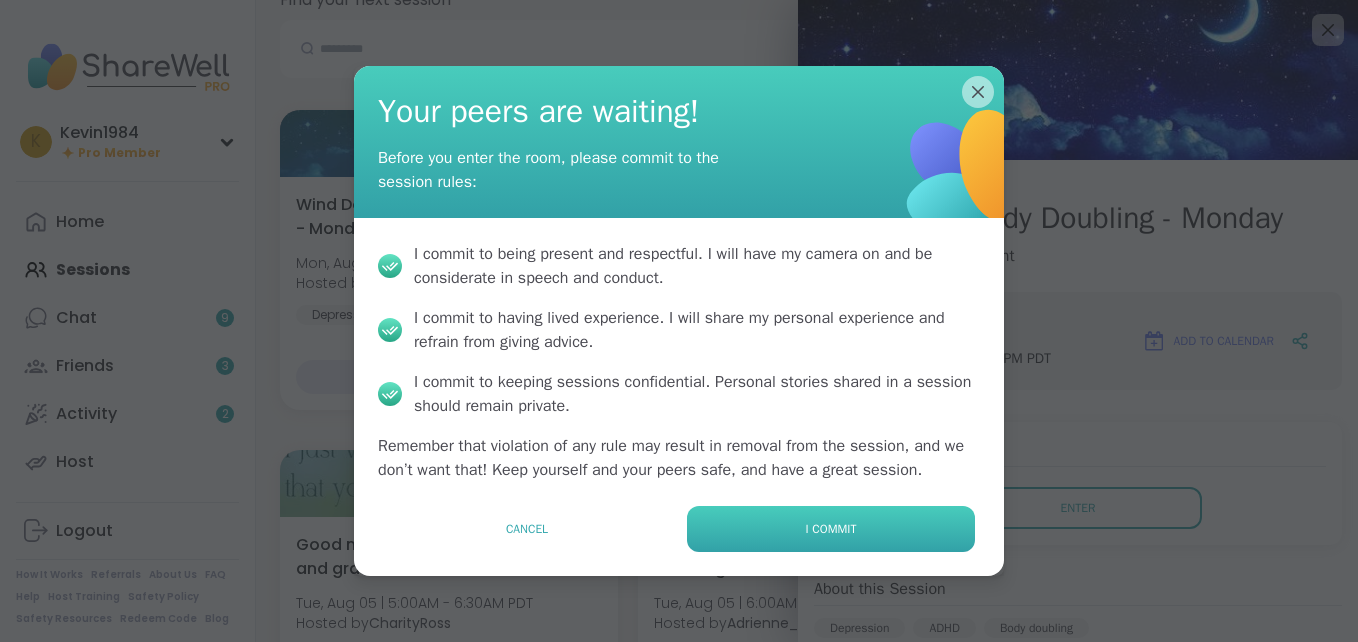 click on "I commit" at bounding box center (831, 529) 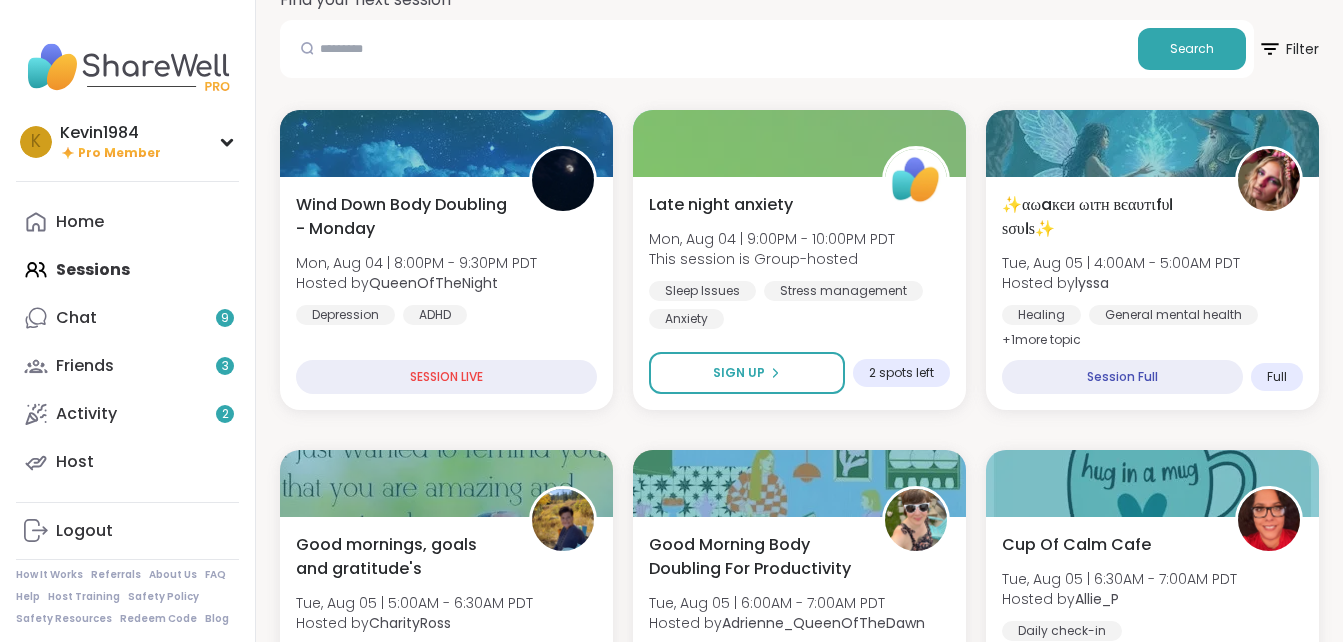 scroll, scrollTop: 0, scrollLeft: 0, axis: both 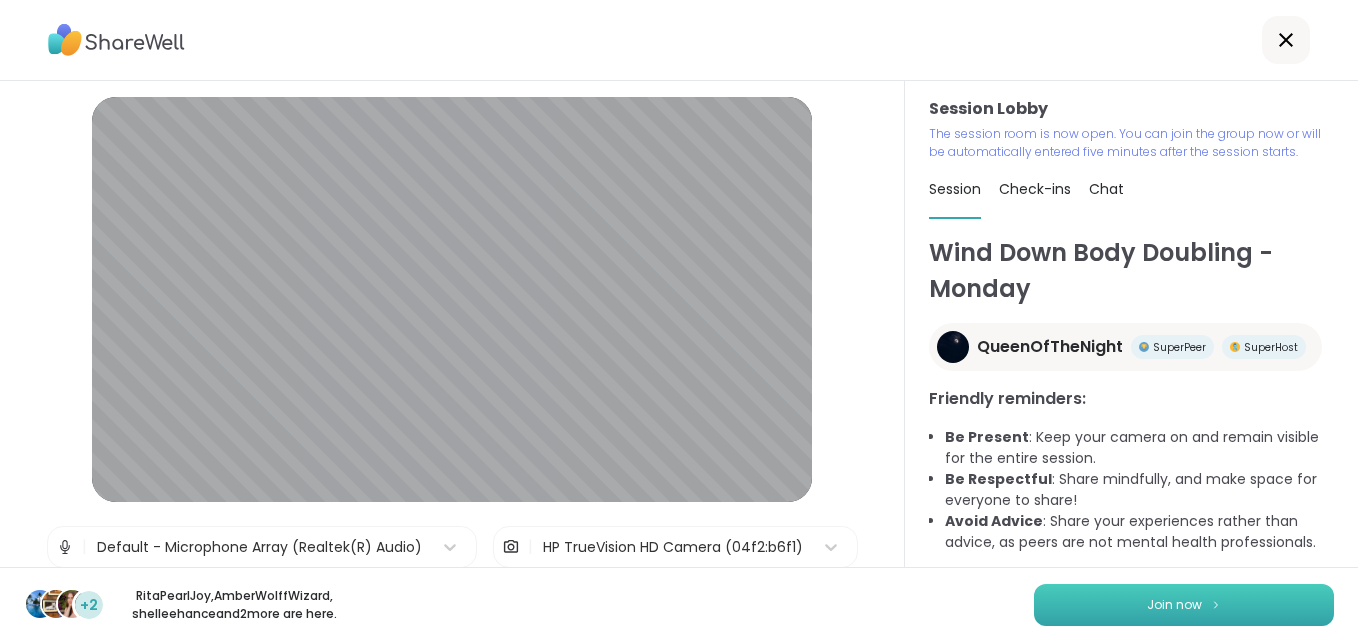 click on "Join now" at bounding box center (1174, 605) 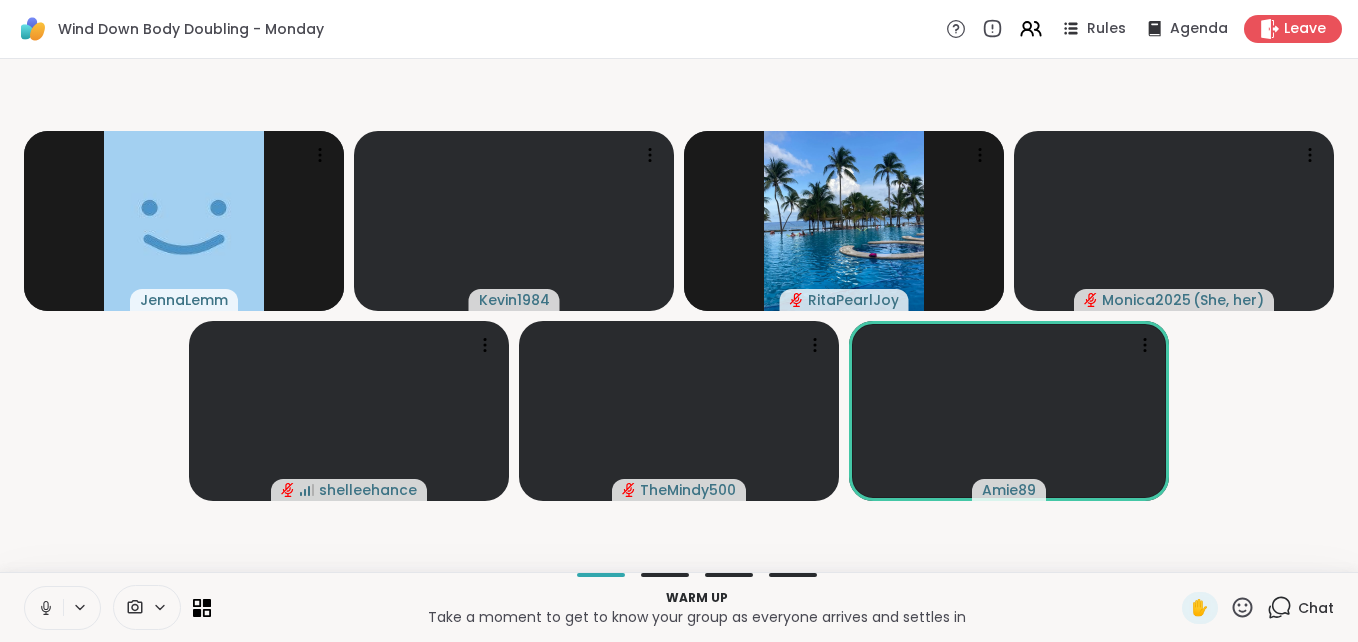 click 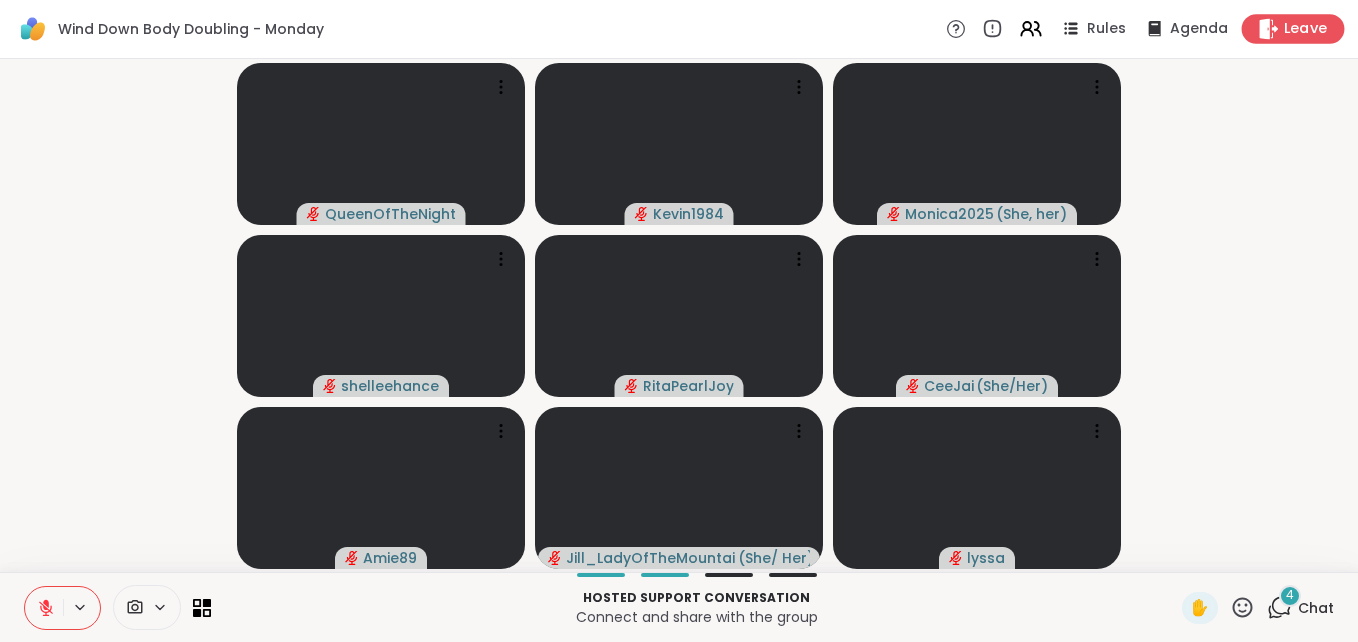 click on "Leave" at bounding box center (1306, 29) 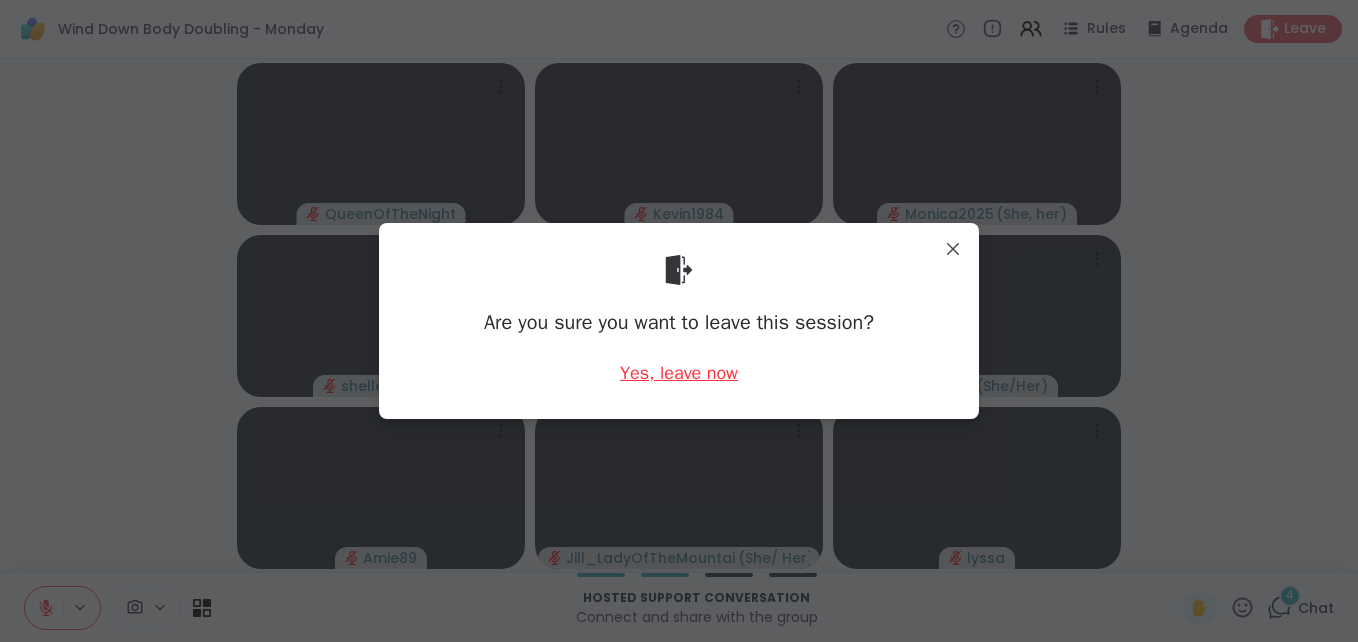 click on "Yes, leave now" at bounding box center (679, 373) 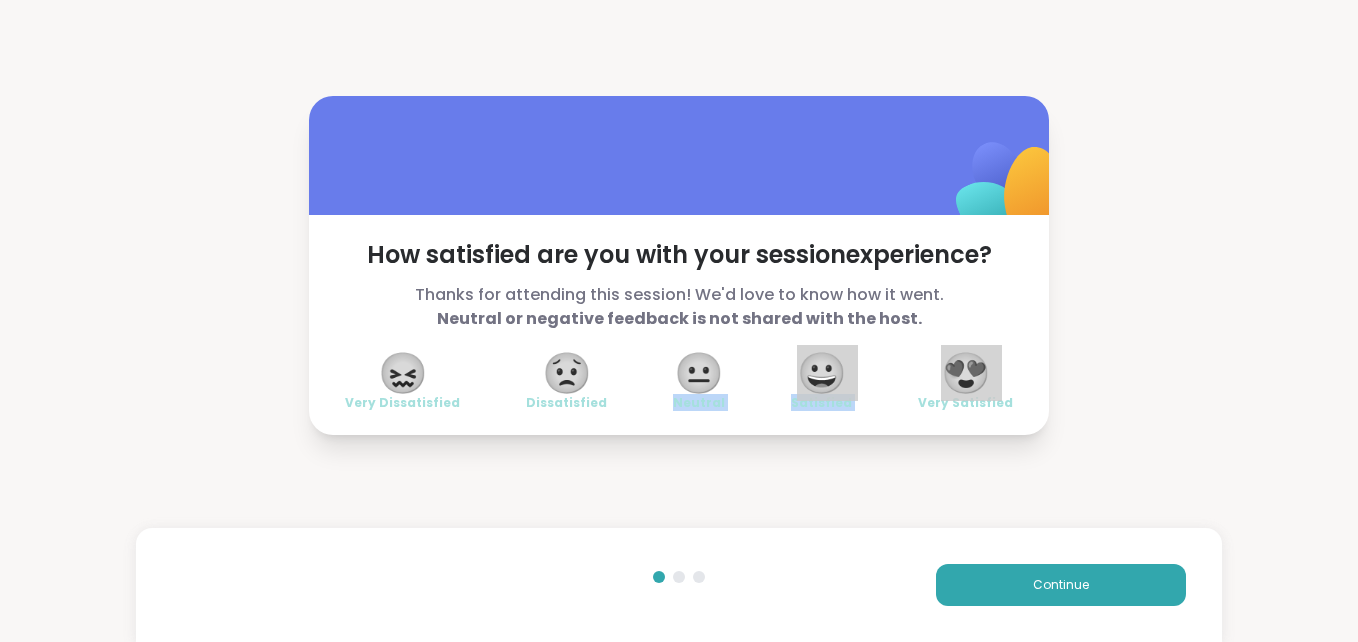 drag, startPoint x: 692, startPoint y: 366, endPoint x: 919, endPoint y: 383, distance: 227.63568 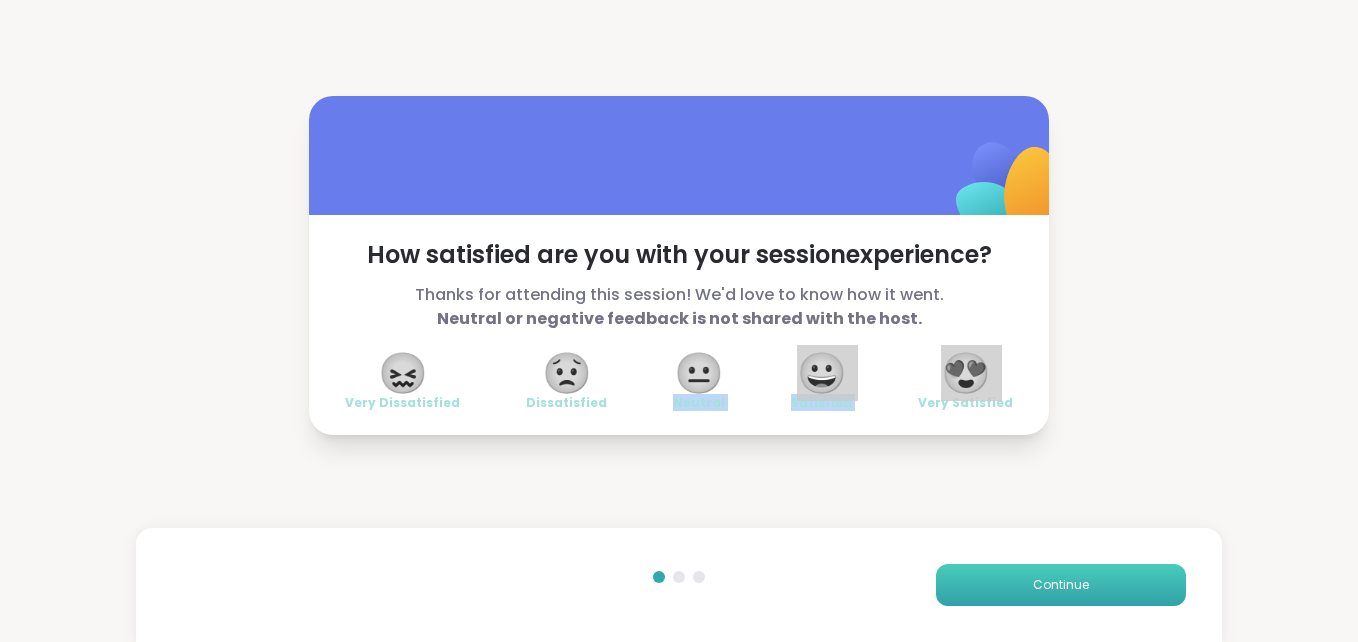 click on "Continue" at bounding box center (1061, 585) 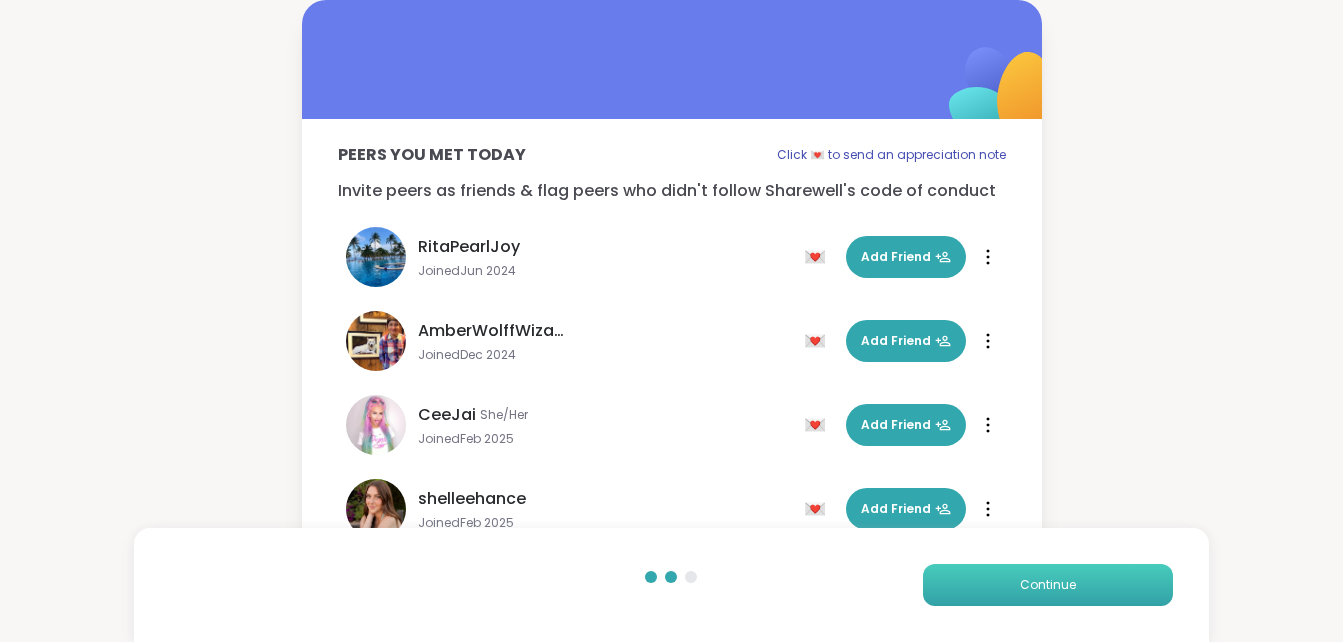 click on "Continue" at bounding box center (1048, 585) 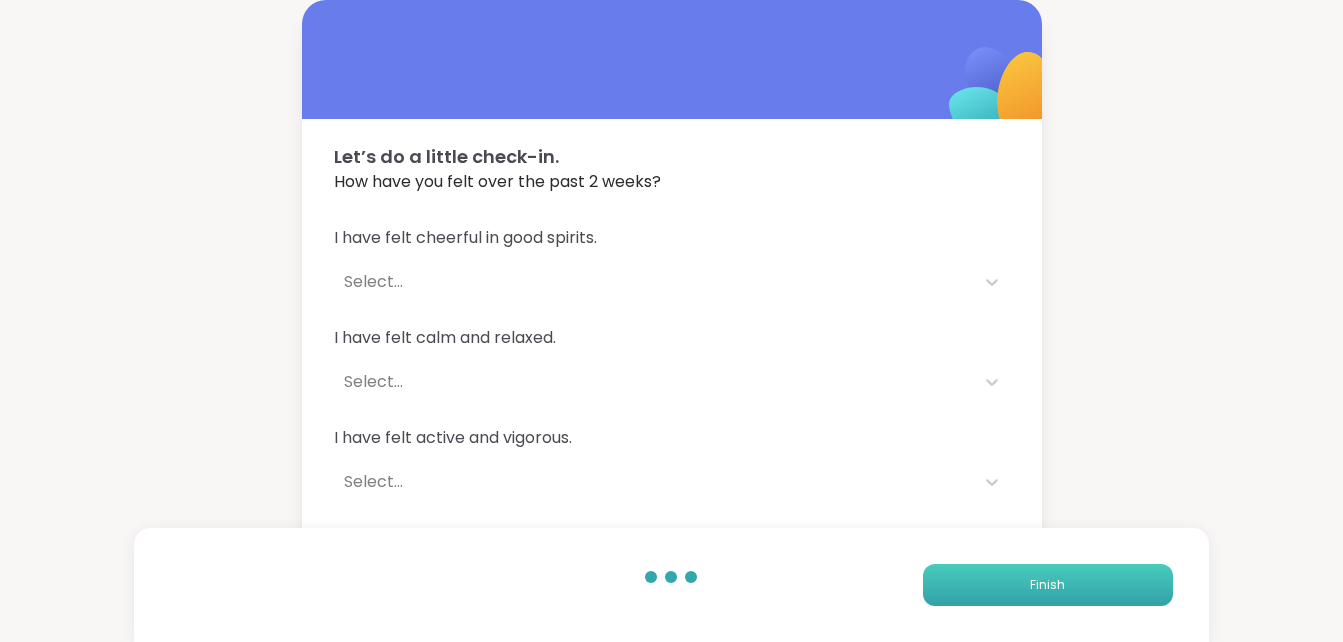 click on "Finish" at bounding box center (1047, 585) 